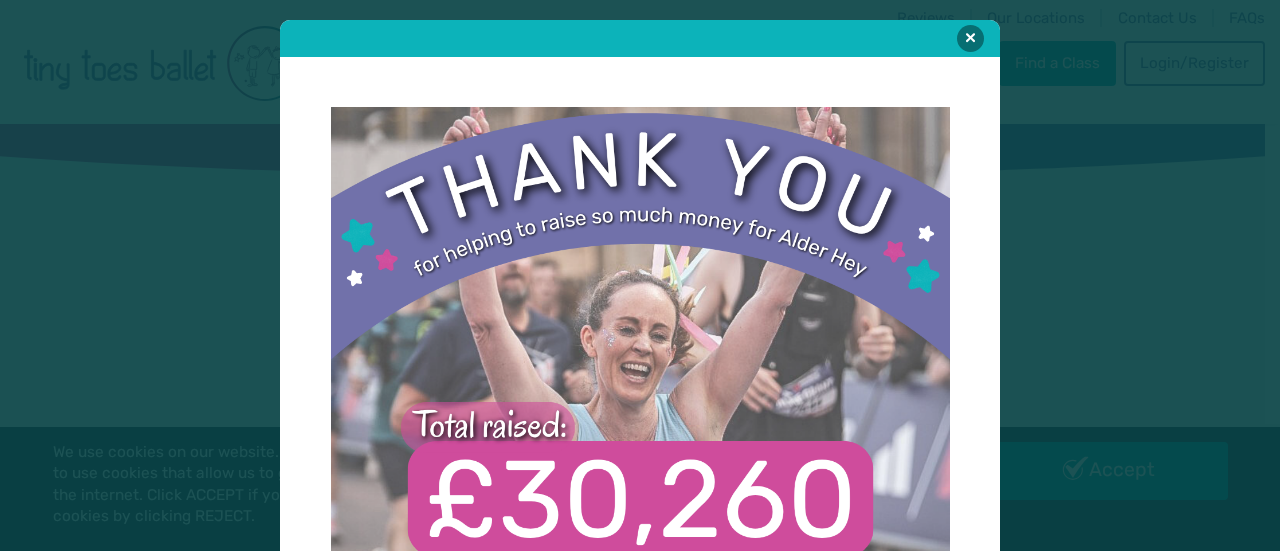 scroll, scrollTop: 0, scrollLeft: 0, axis: both 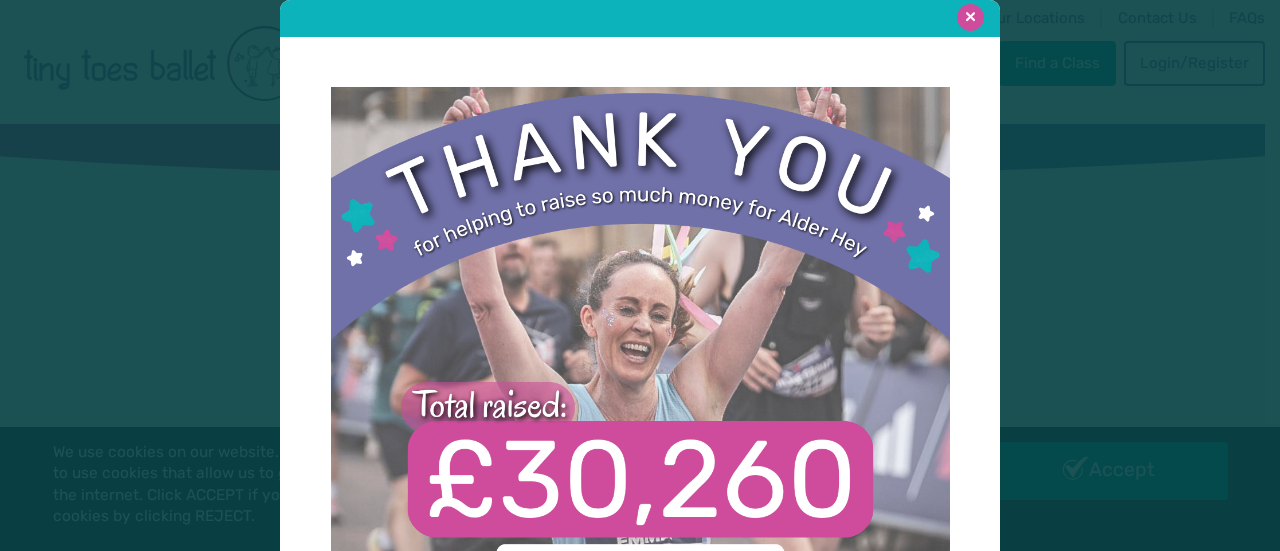 click at bounding box center [970, 17] 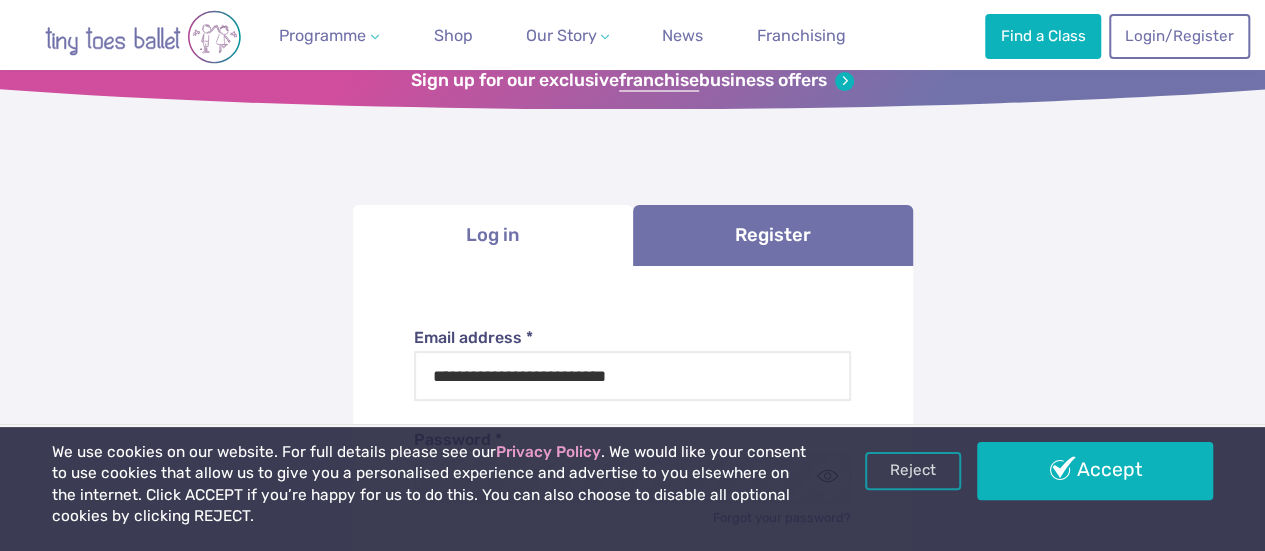 scroll, scrollTop: 145, scrollLeft: 0, axis: vertical 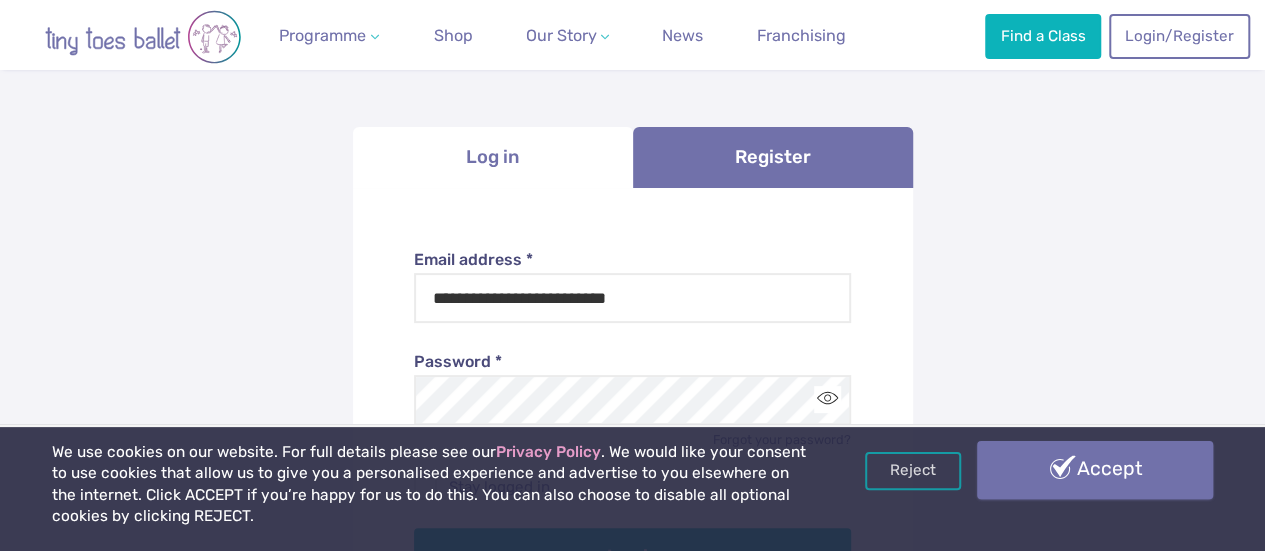 click on "Accept" at bounding box center [1095, 470] 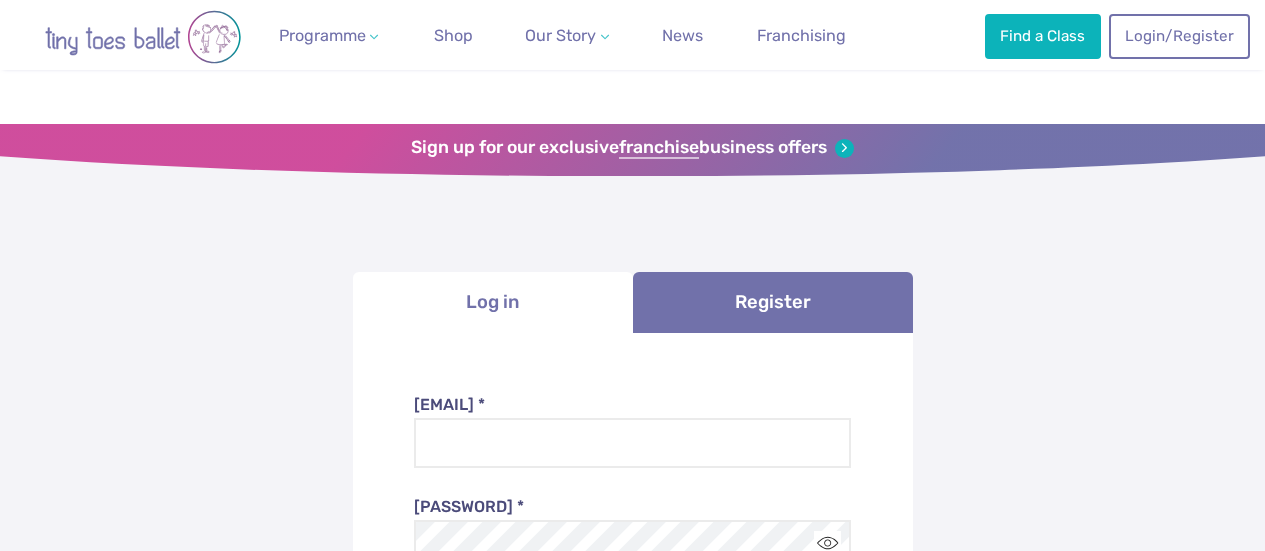 scroll, scrollTop: 145, scrollLeft: 0, axis: vertical 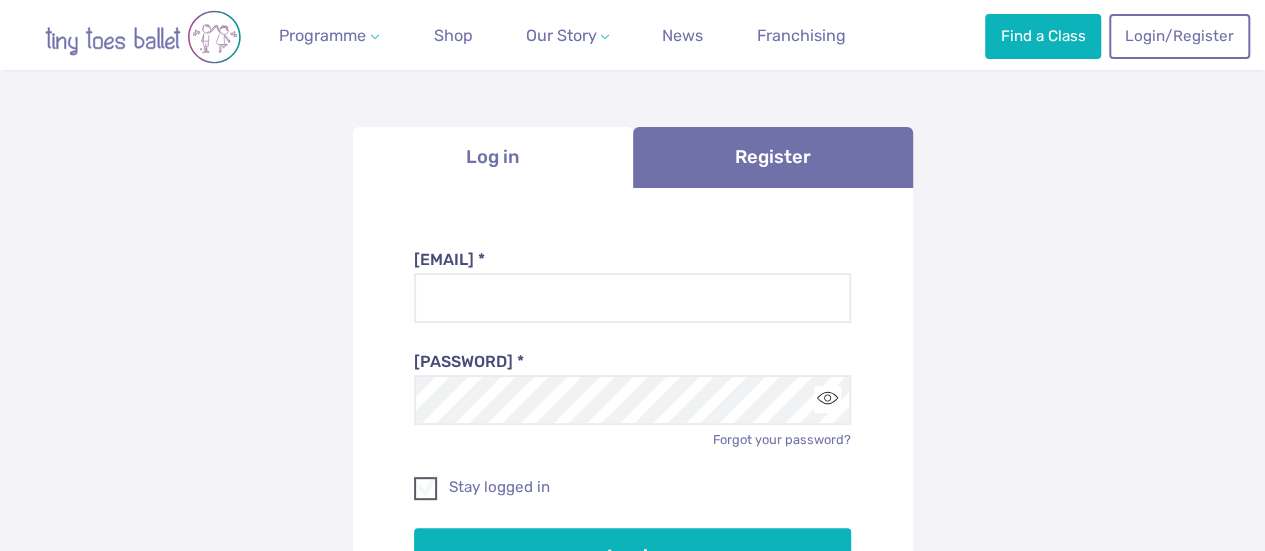 type on "**********" 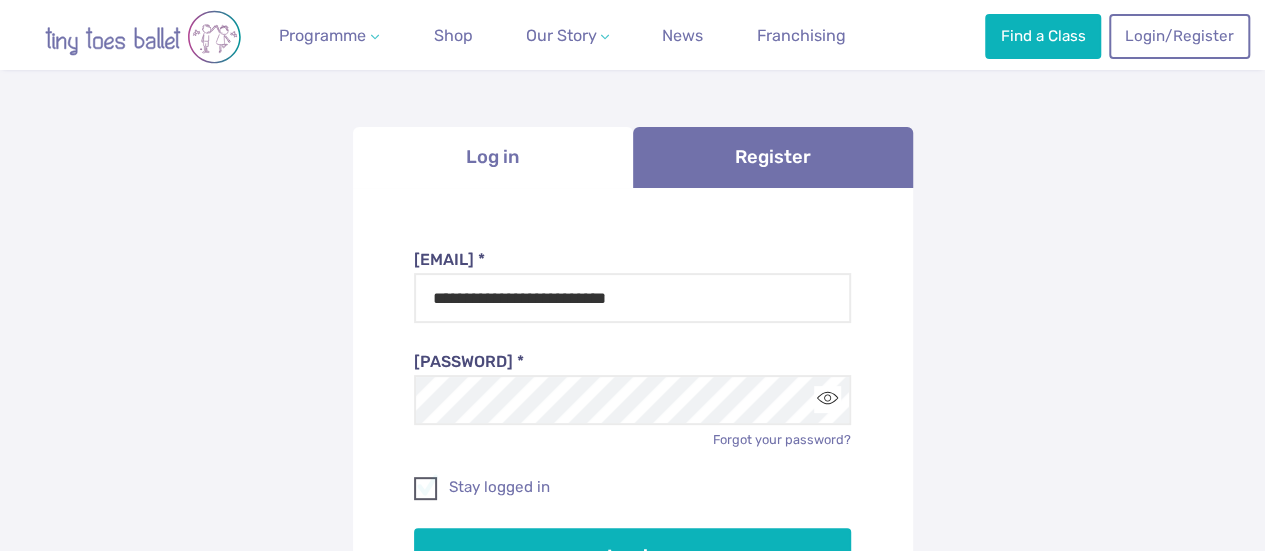 click at bounding box center (426, 492) 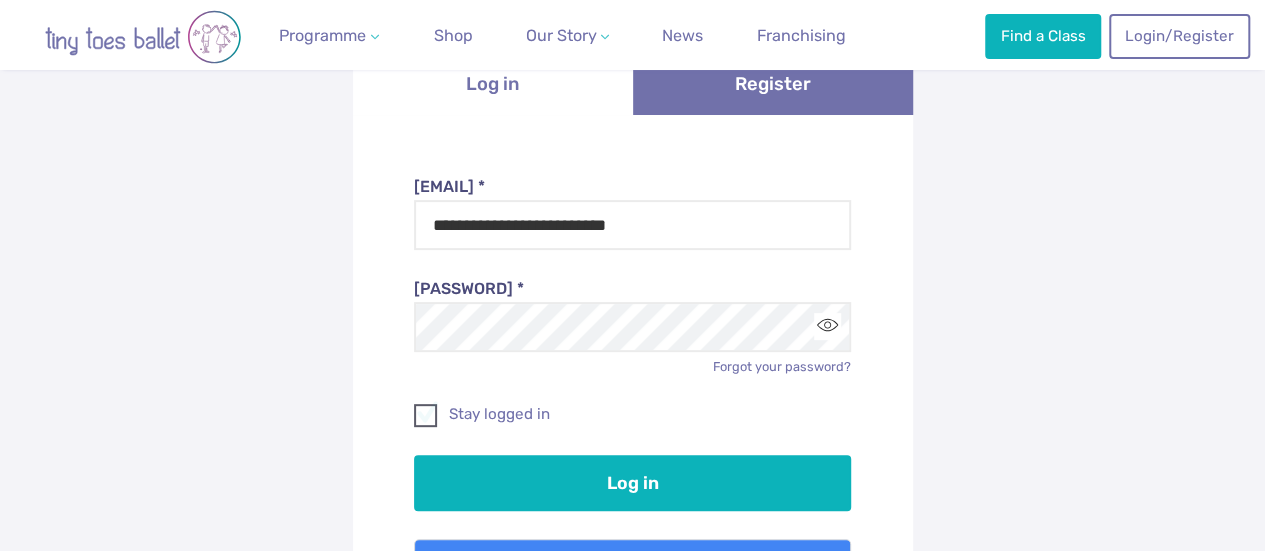 scroll, scrollTop: 267, scrollLeft: 0, axis: vertical 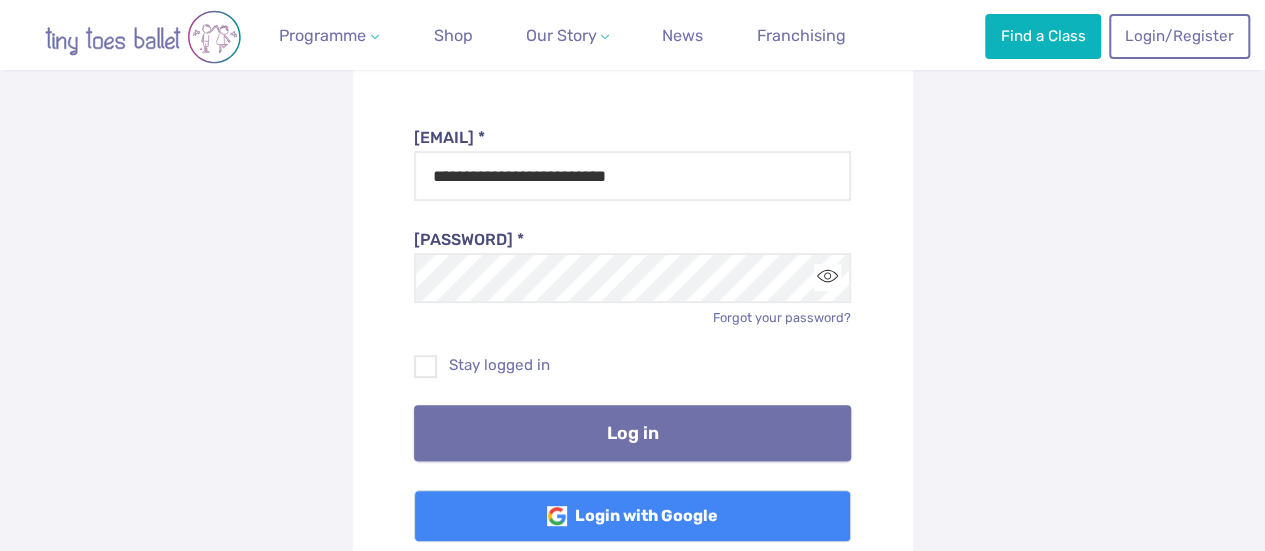 click on "Log in" at bounding box center (632, 433) 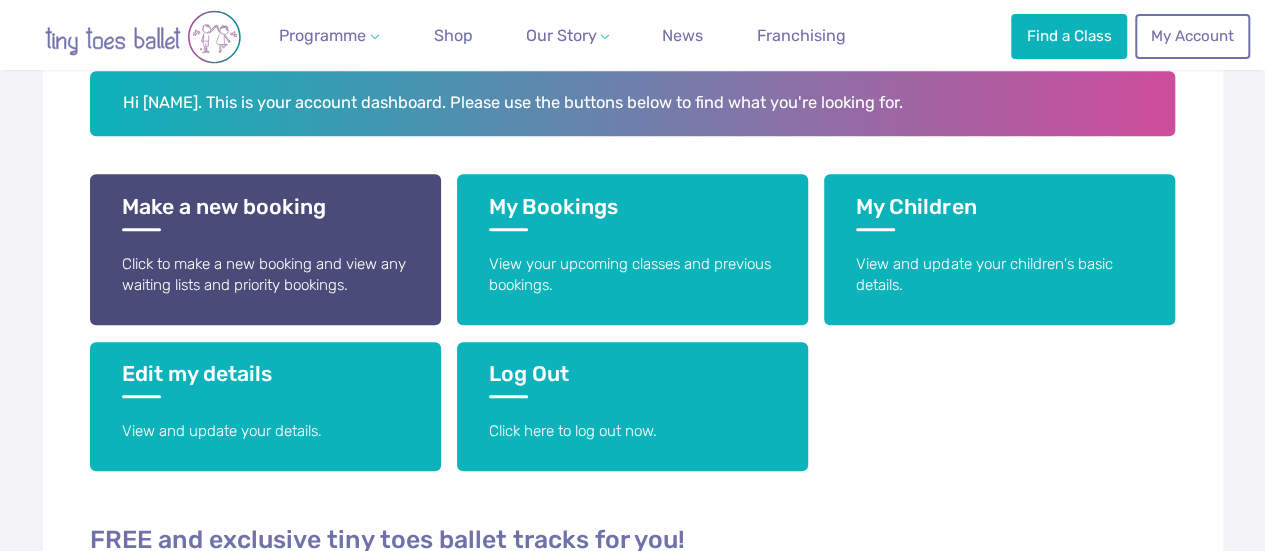 scroll, scrollTop: 418, scrollLeft: 0, axis: vertical 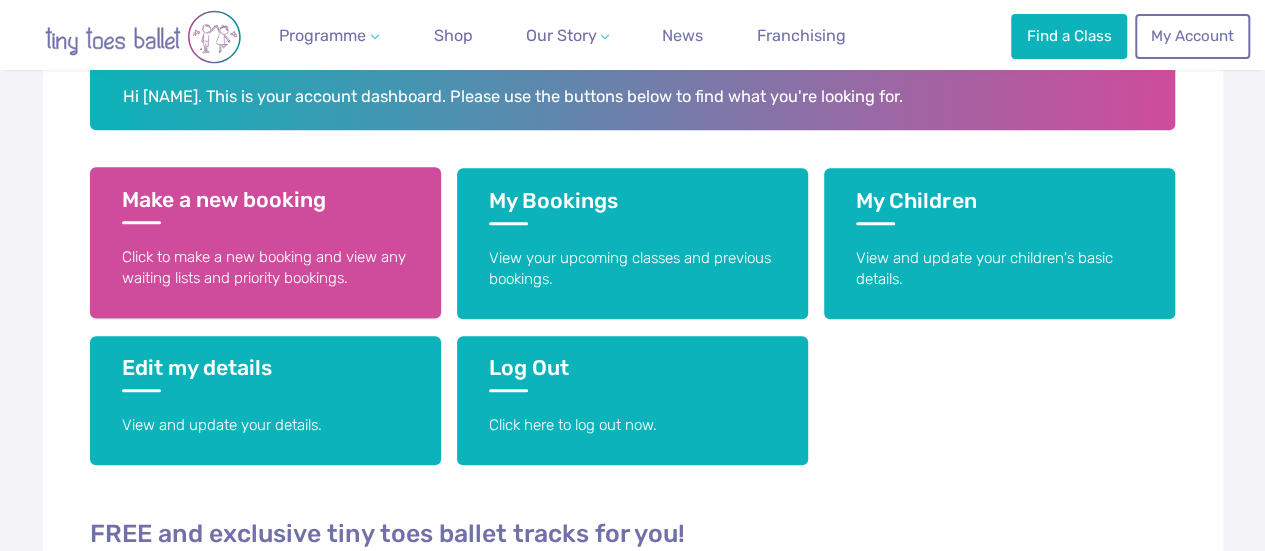 click on "Make a new booking
Click to make a new booking and view any waiting lists and priority bookings." at bounding box center (265, 242) 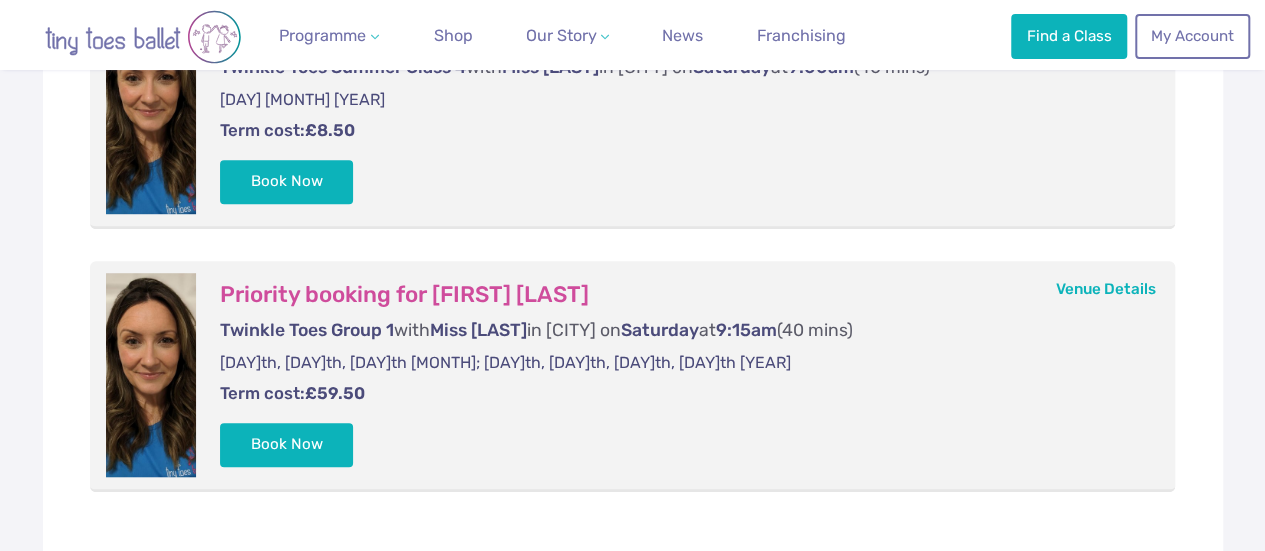 scroll, scrollTop: 576, scrollLeft: 0, axis: vertical 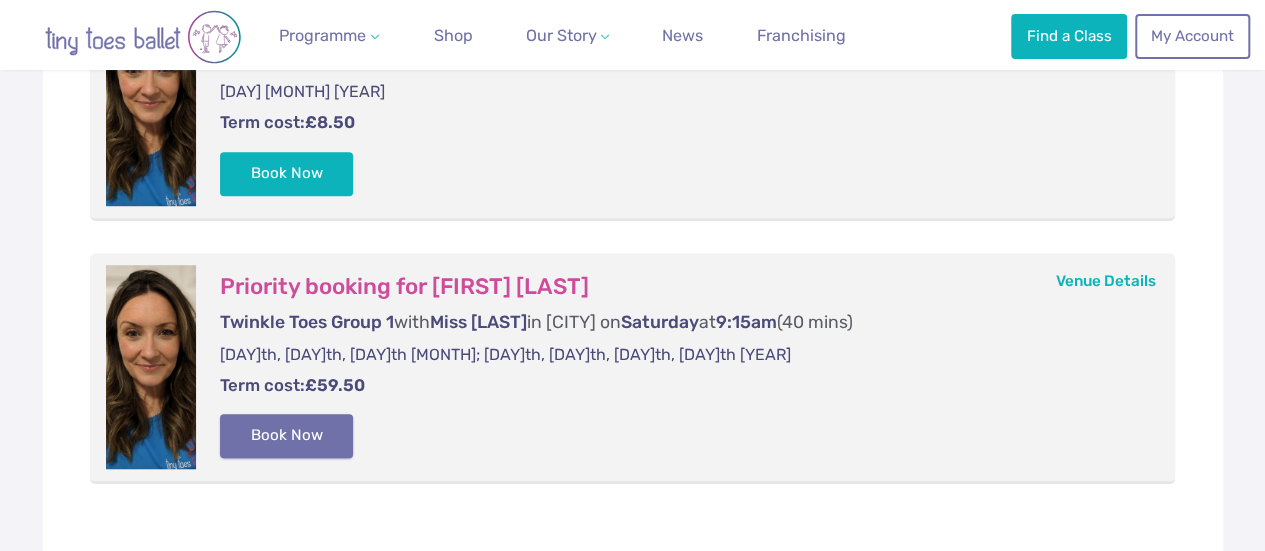 click on "Book Now" at bounding box center [287, 436] 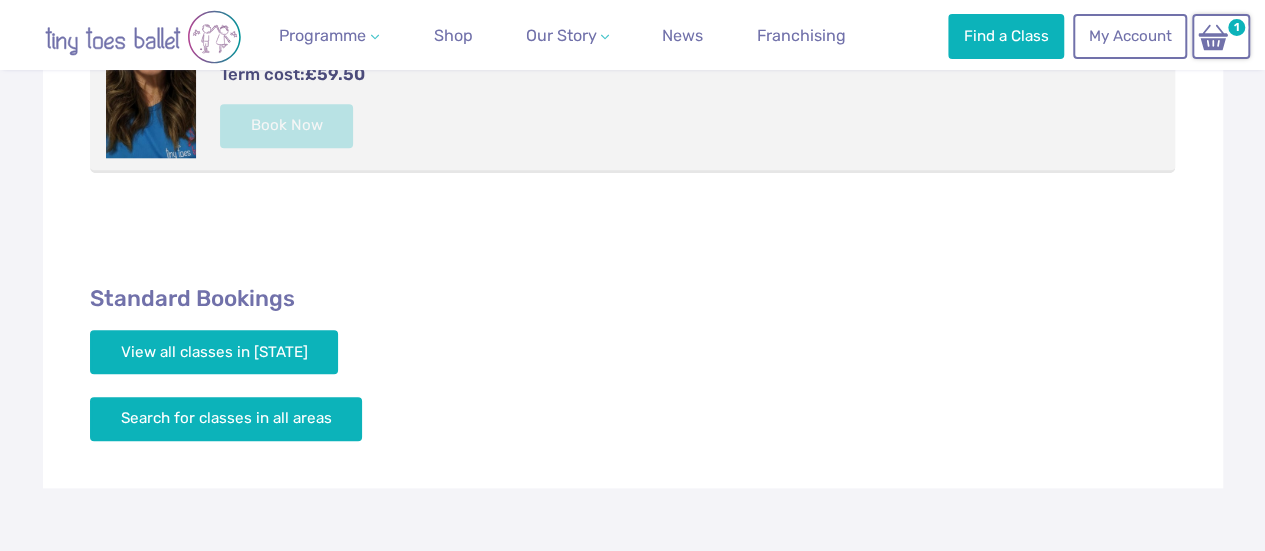 scroll, scrollTop: 890, scrollLeft: 0, axis: vertical 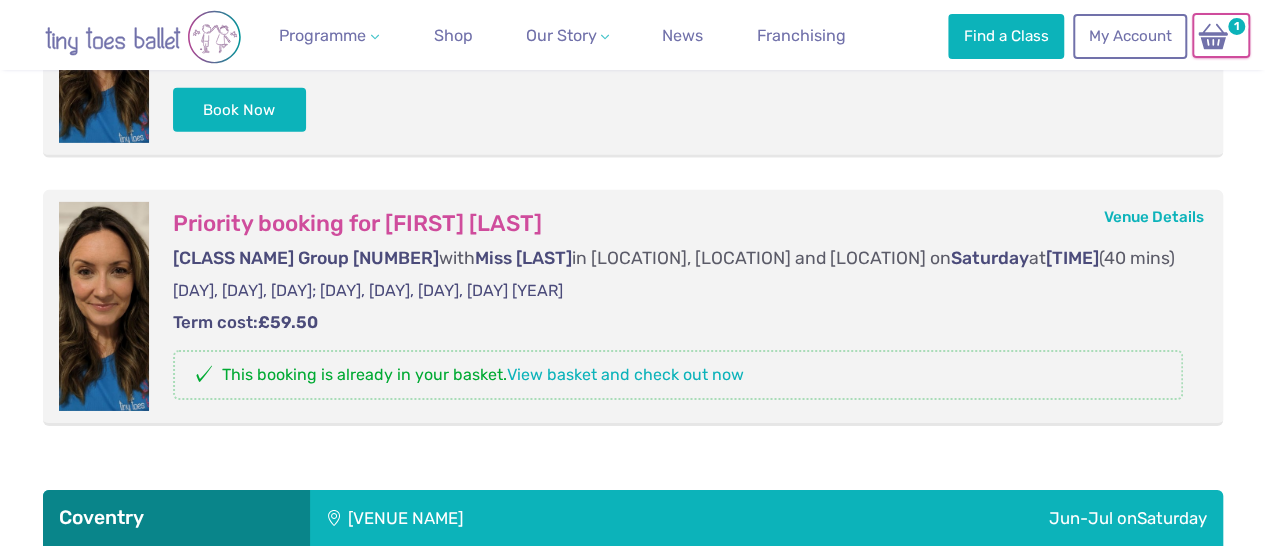 click at bounding box center [1213, 36] 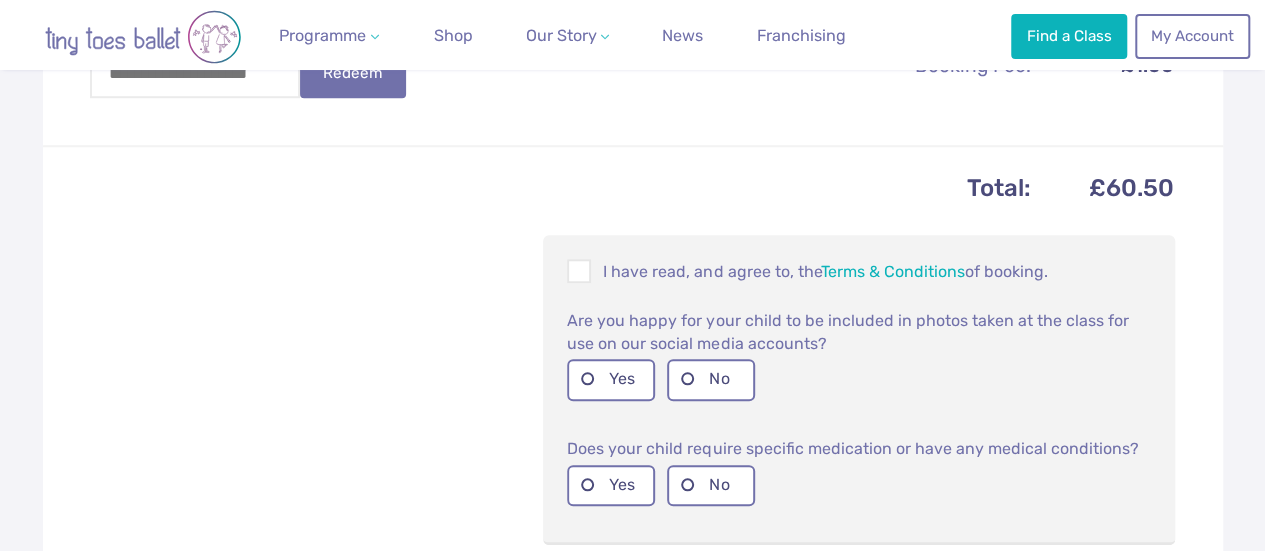 scroll, scrollTop: 752, scrollLeft: 0, axis: vertical 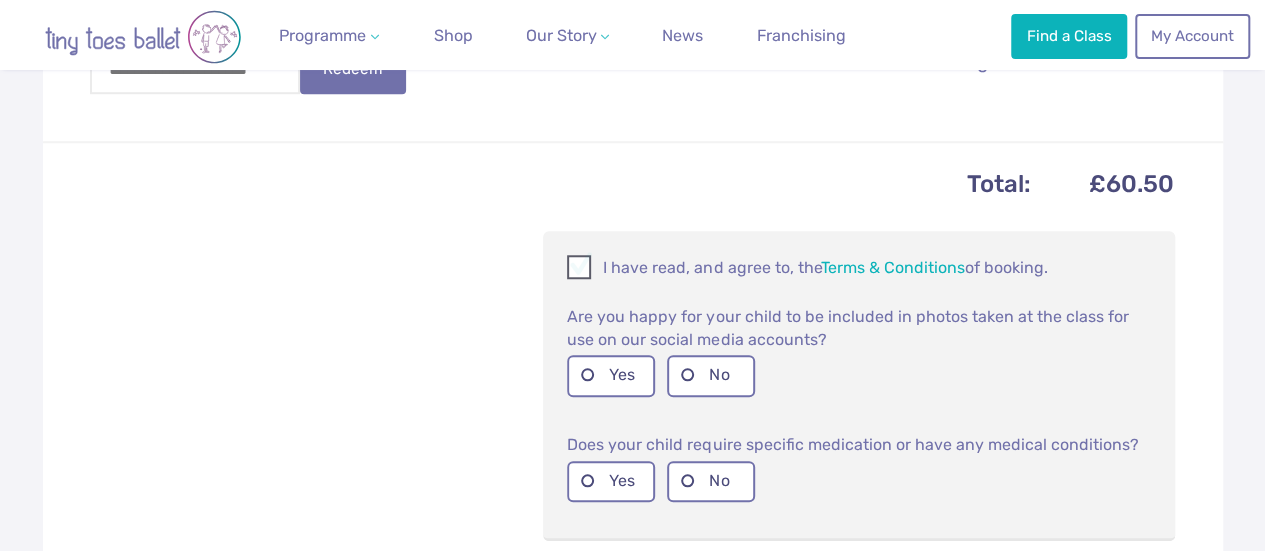 click at bounding box center (580, 270) 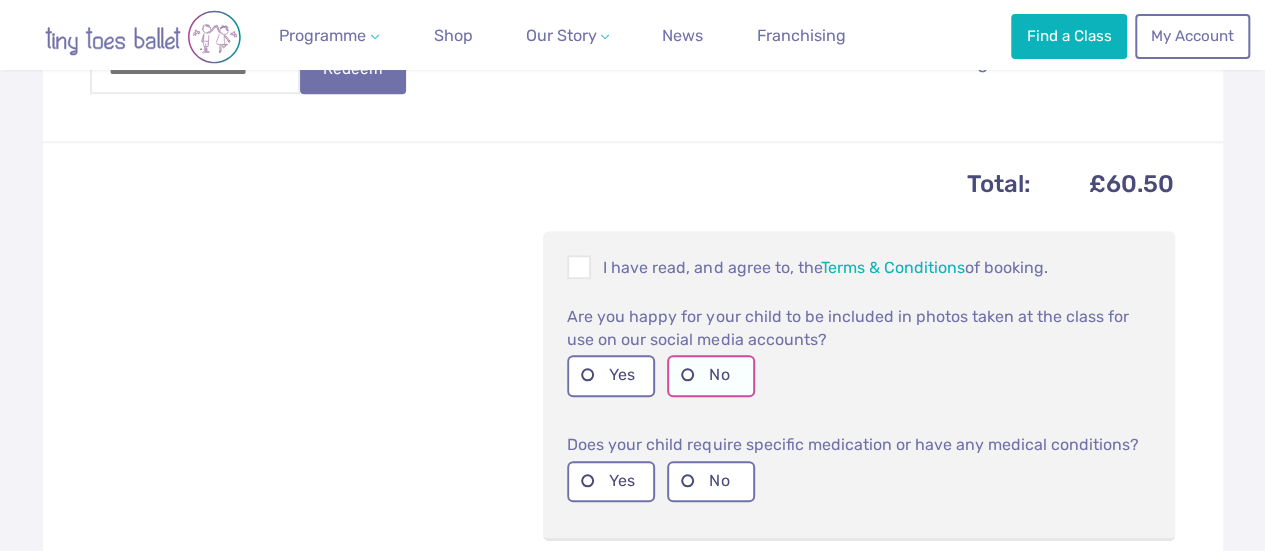 click on "No" at bounding box center (711, 375) 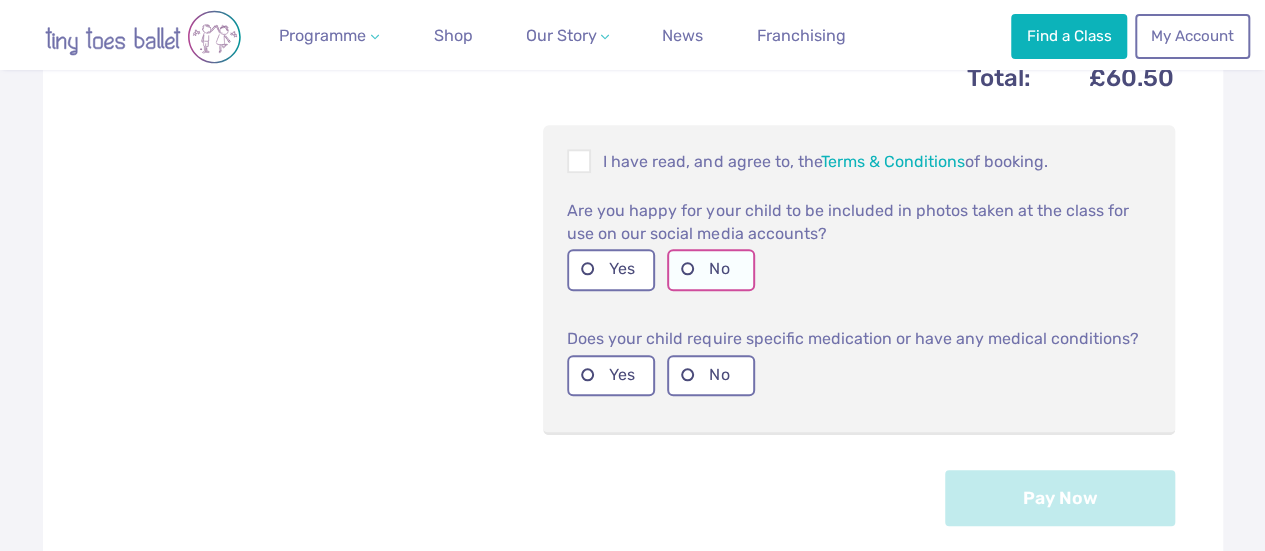 scroll, scrollTop: 874, scrollLeft: 0, axis: vertical 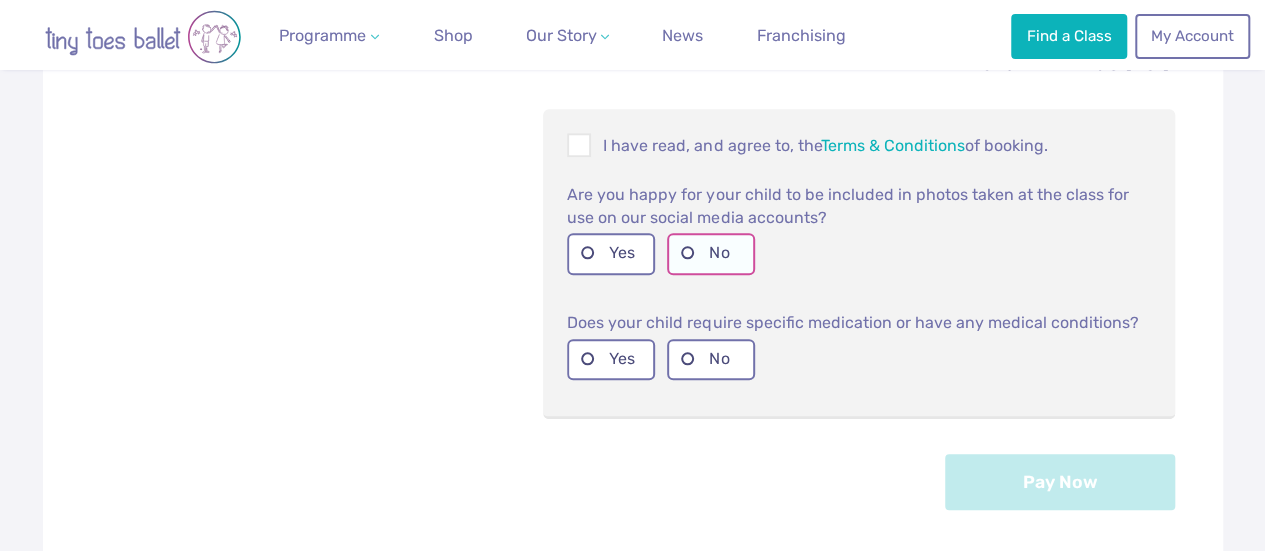 click on "No" at bounding box center [711, 359] 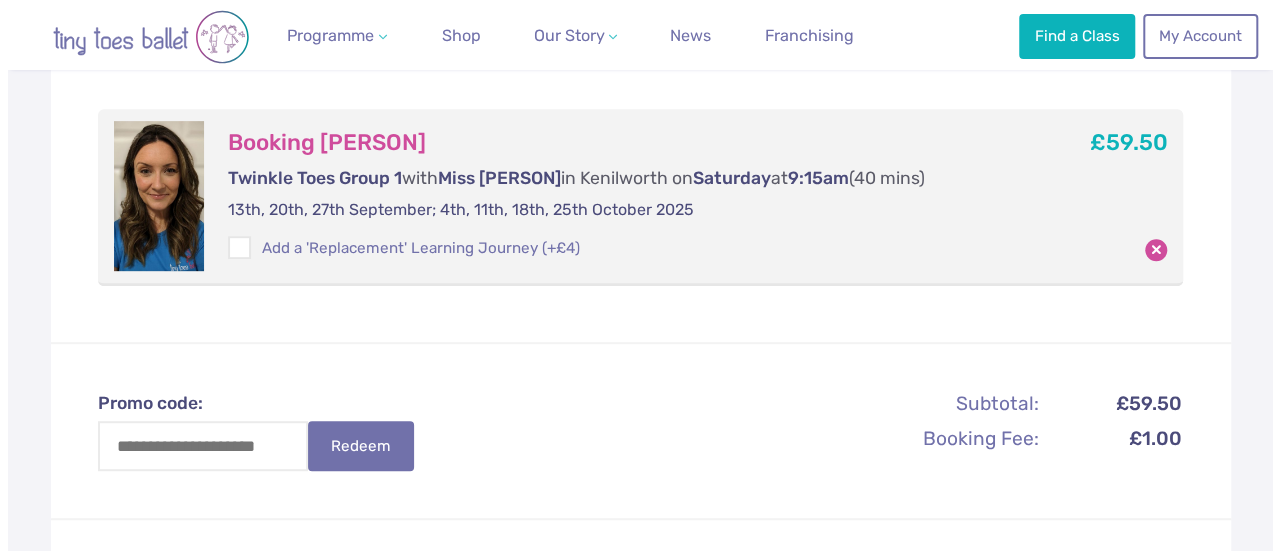 scroll, scrollTop: 374, scrollLeft: 0, axis: vertical 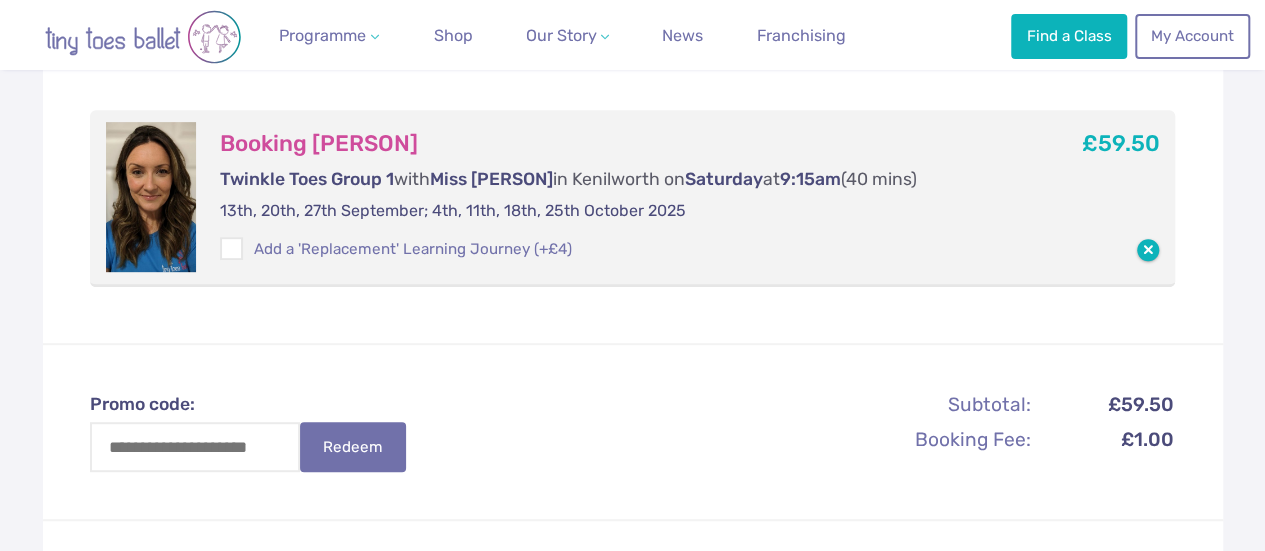 click at bounding box center [1148, 250] 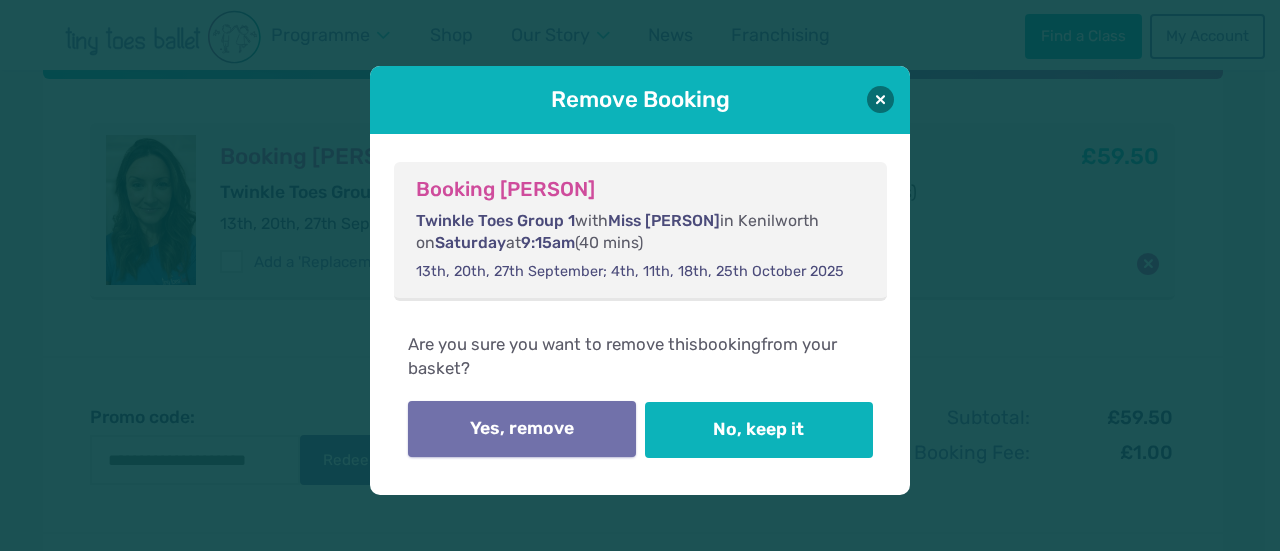 click on "Yes, remove" at bounding box center [522, 429] 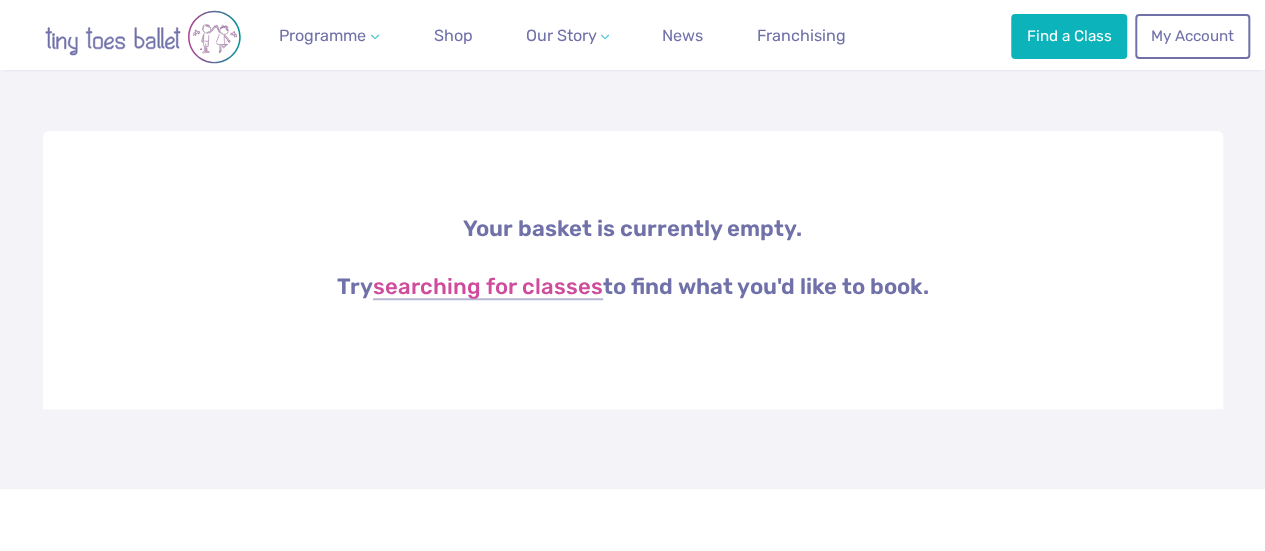 scroll, scrollTop: 243, scrollLeft: 0, axis: vertical 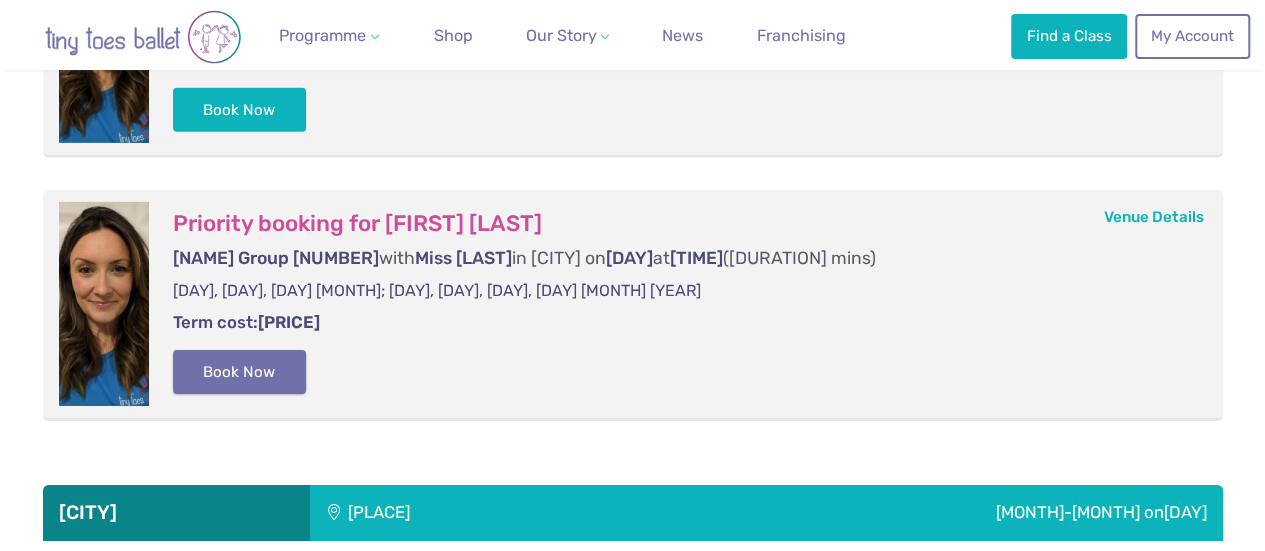 click on "Book Now" at bounding box center [240, 372] 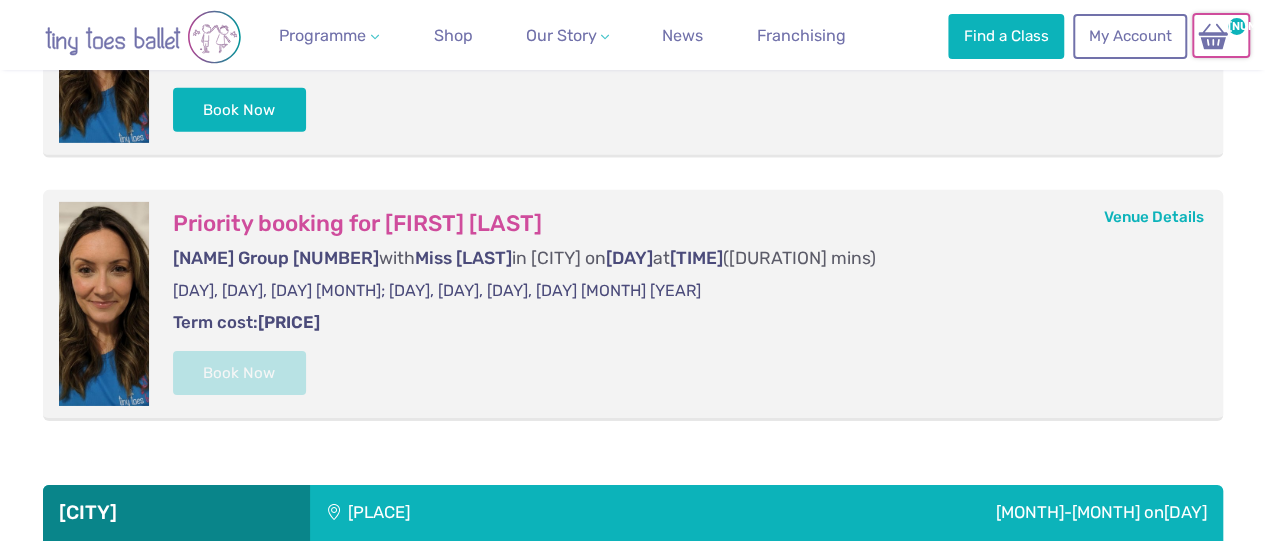 click at bounding box center (1213, 36) 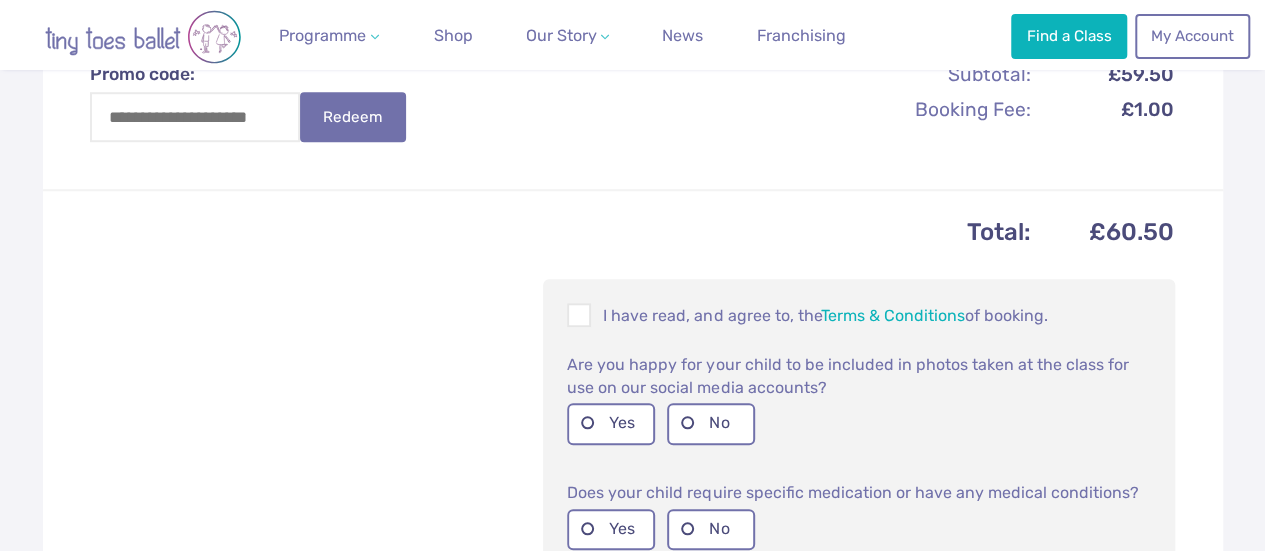 scroll, scrollTop: 752, scrollLeft: 0, axis: vertical 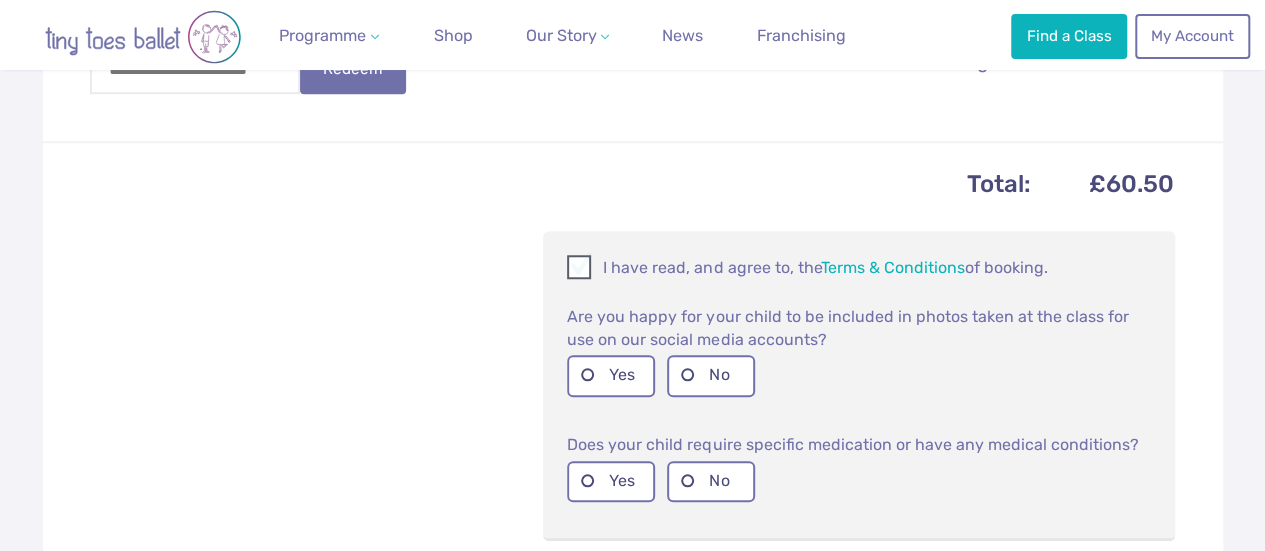 click at bounding box center [580, 270] 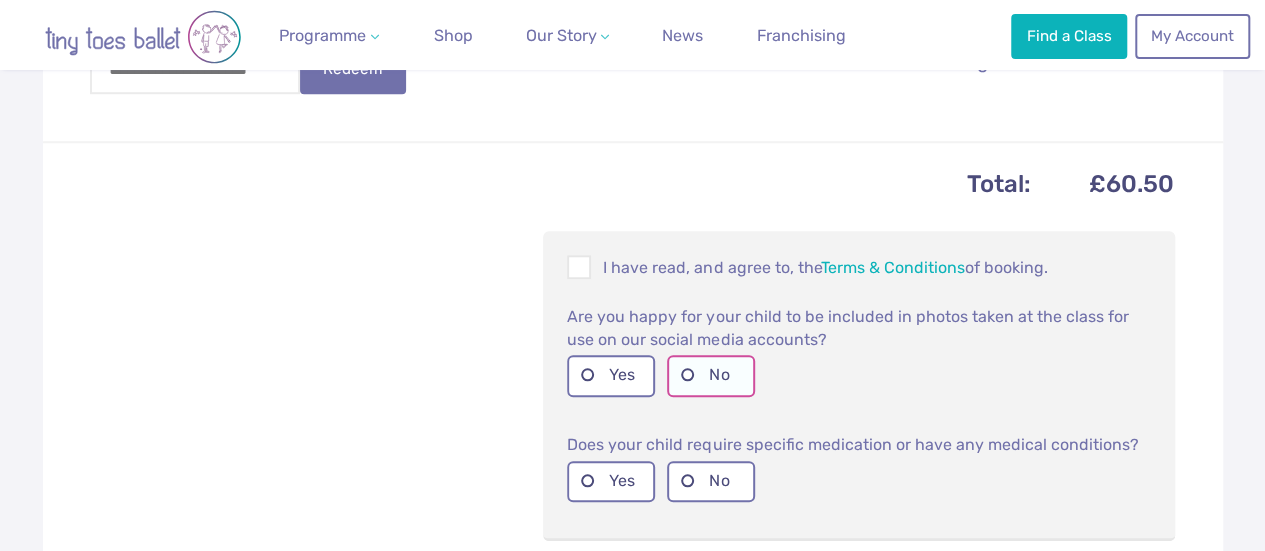 click on "No" at bounding box center [711, 375] 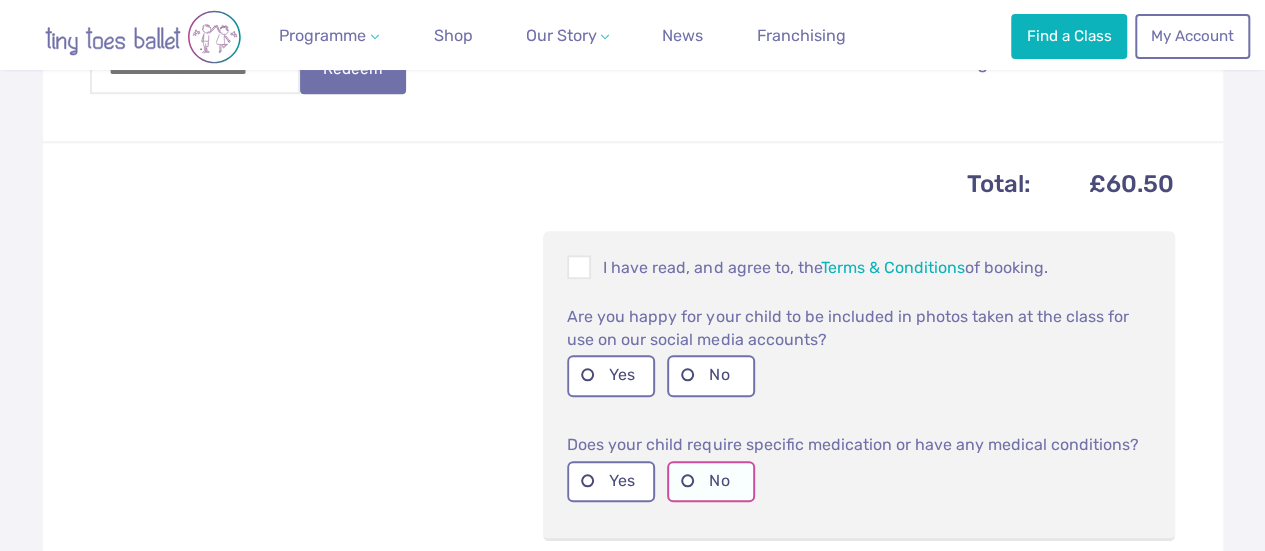 click on "No" at bounding box center (711, 481) 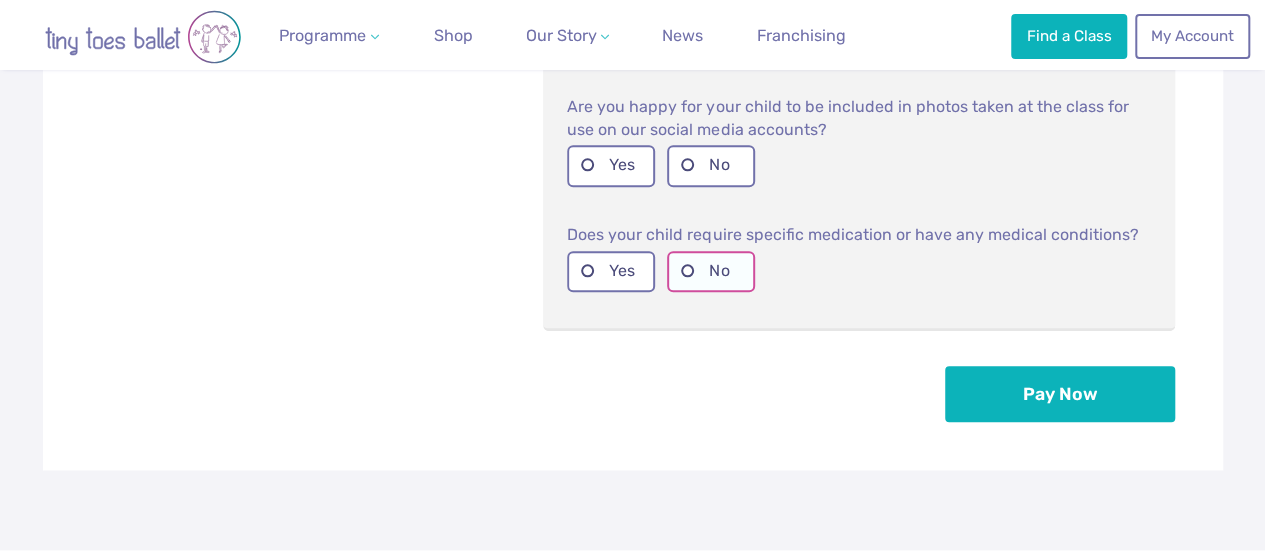 scroll, scrollTop: 967, scrollLeft: 0, axis: vertical 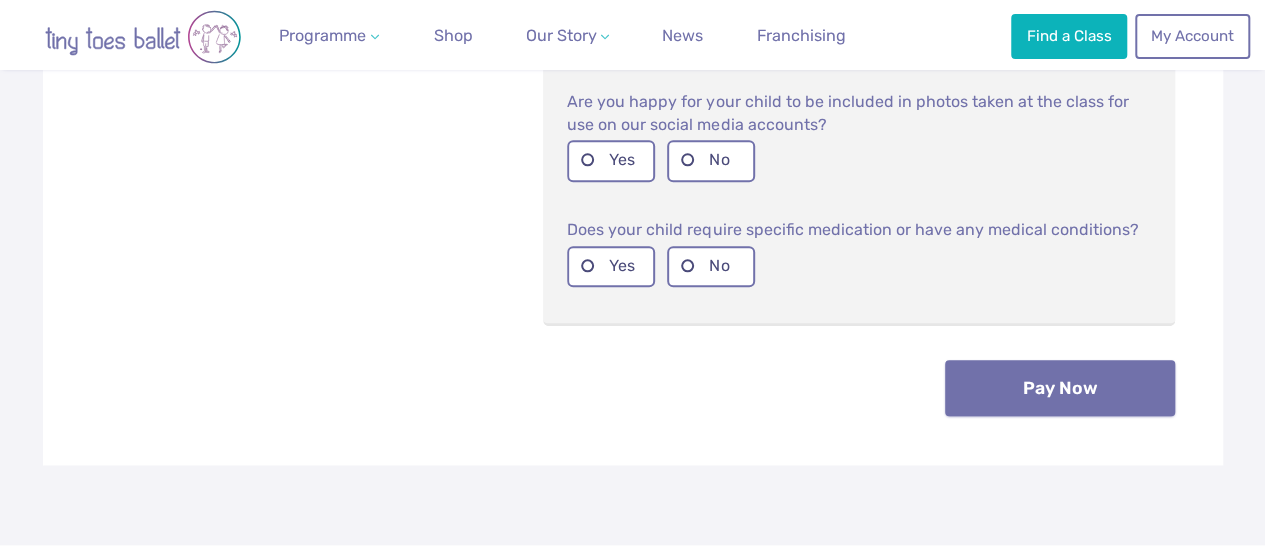 click on "Pay Now" at bounding box center (1060, 388) 